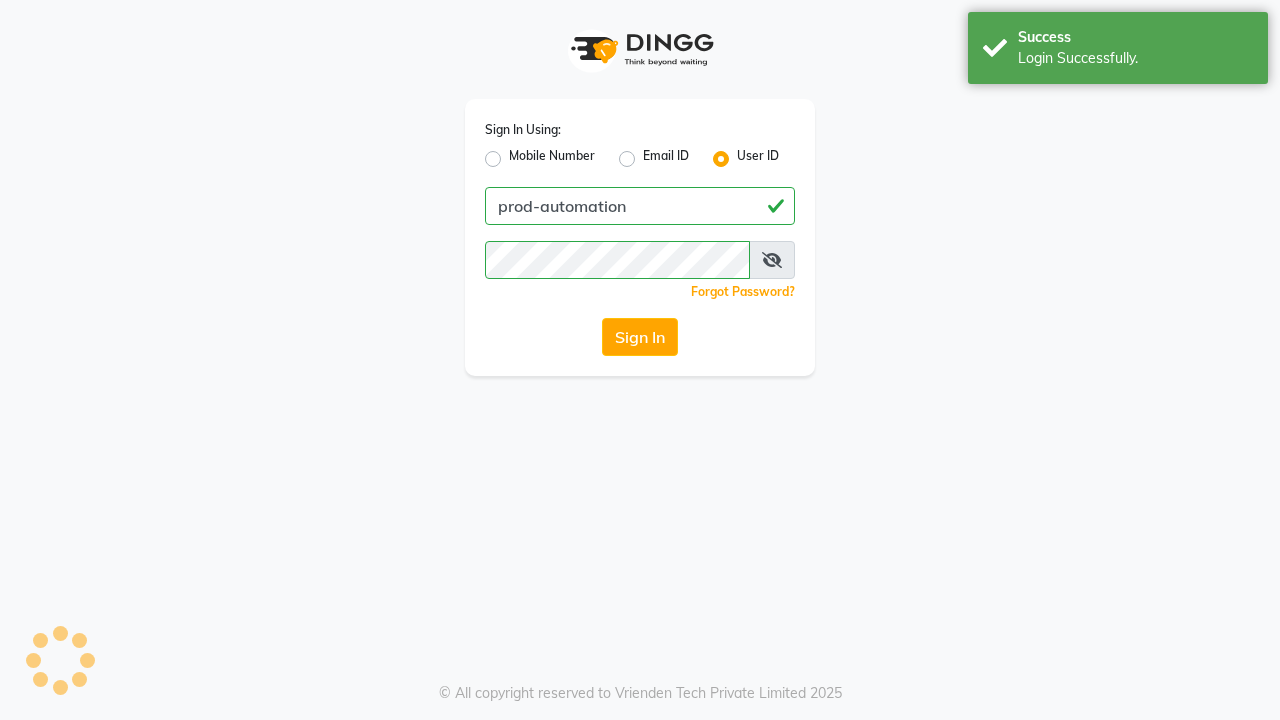 scroll, scrollTop: 0, scrollLeft: 0, axis: both 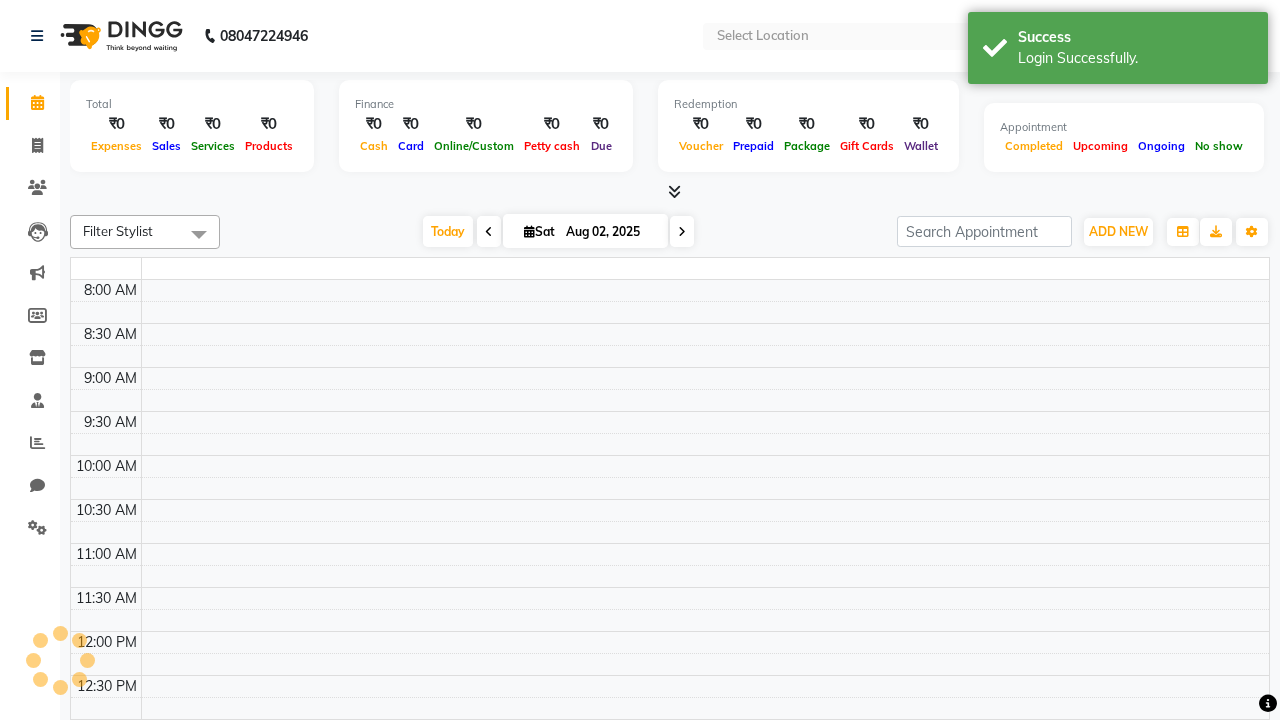 select on "en" 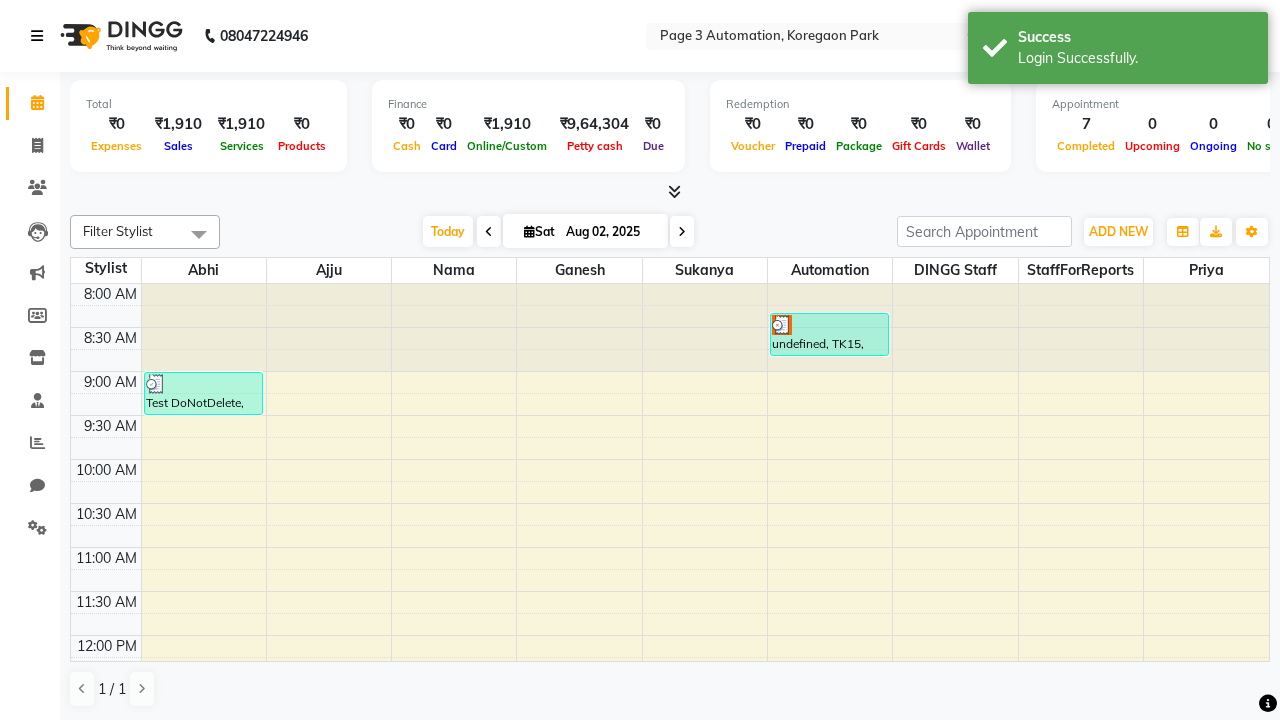 click at bounding box center [37, 36] 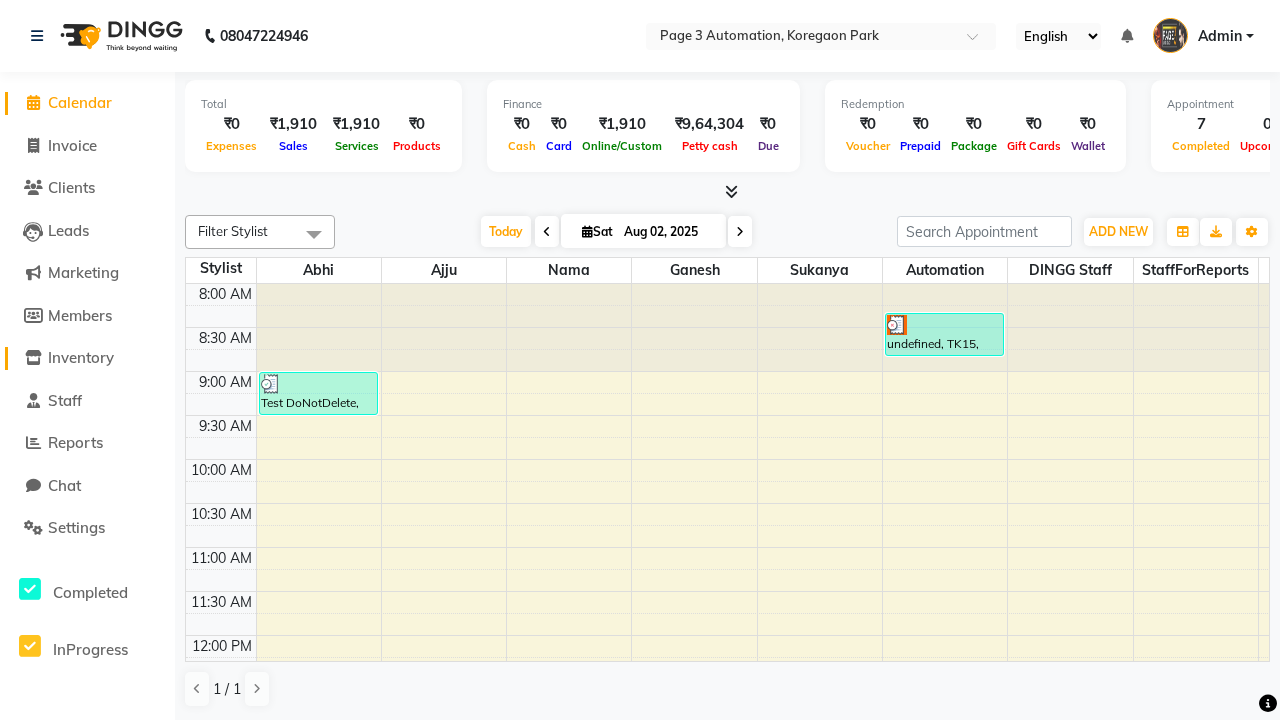 click on "Inventory" 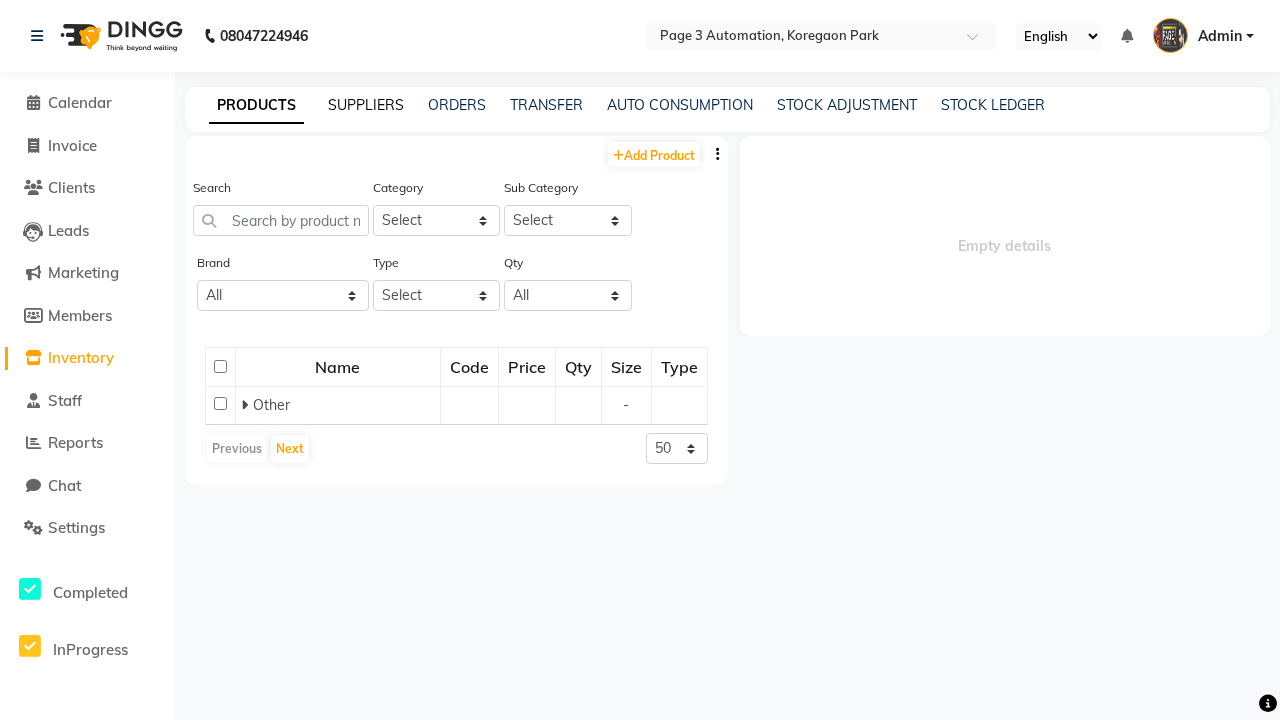 click on "SUPPLIERS" 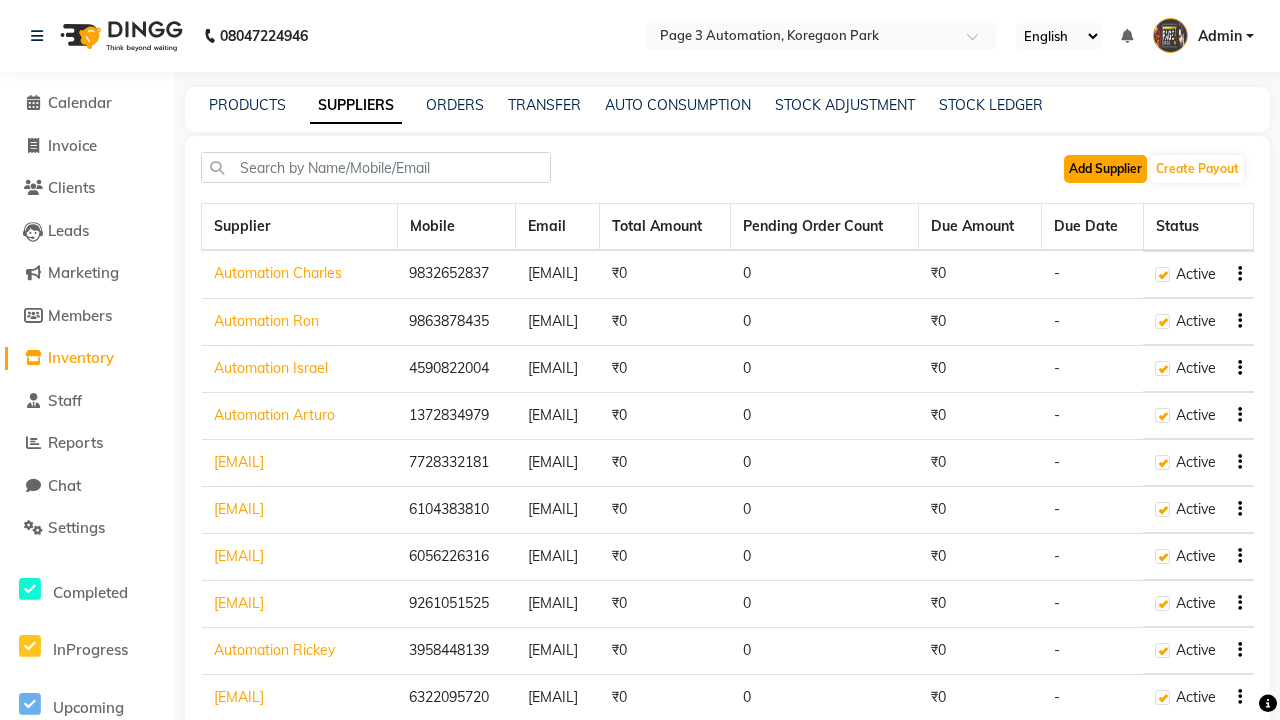 click on "Add Supplier" 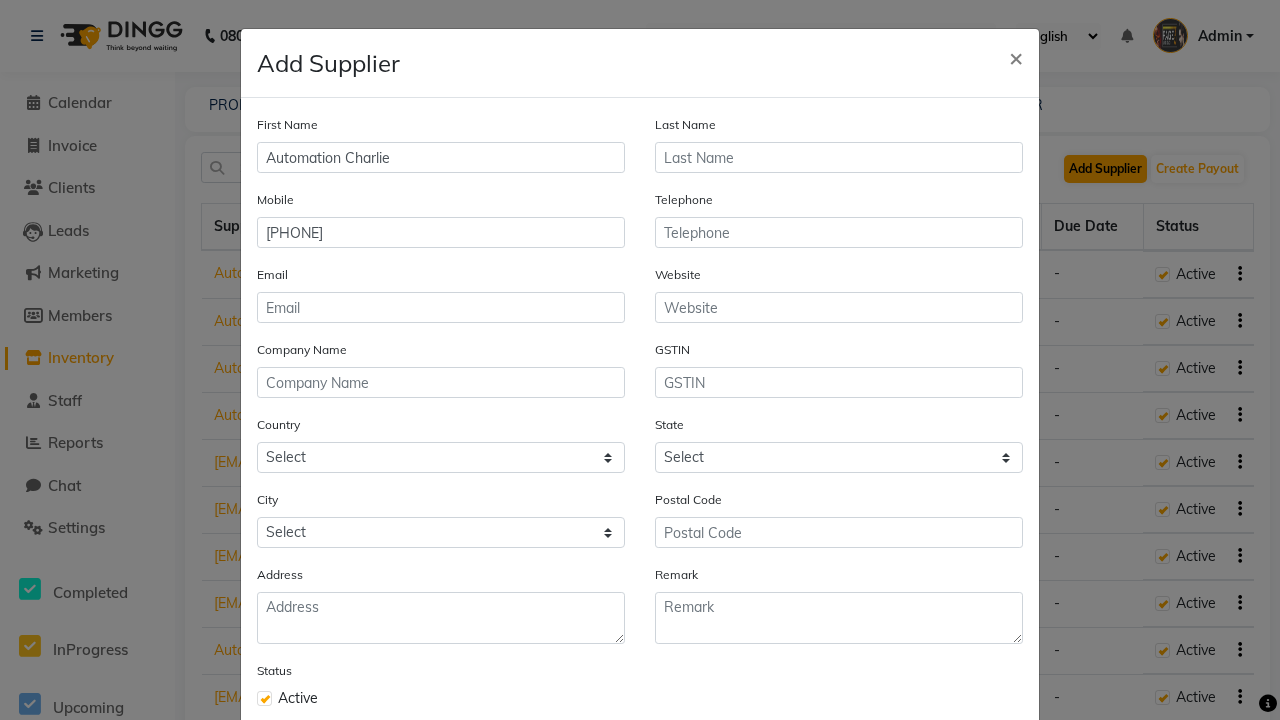 type on "[PHONE]" 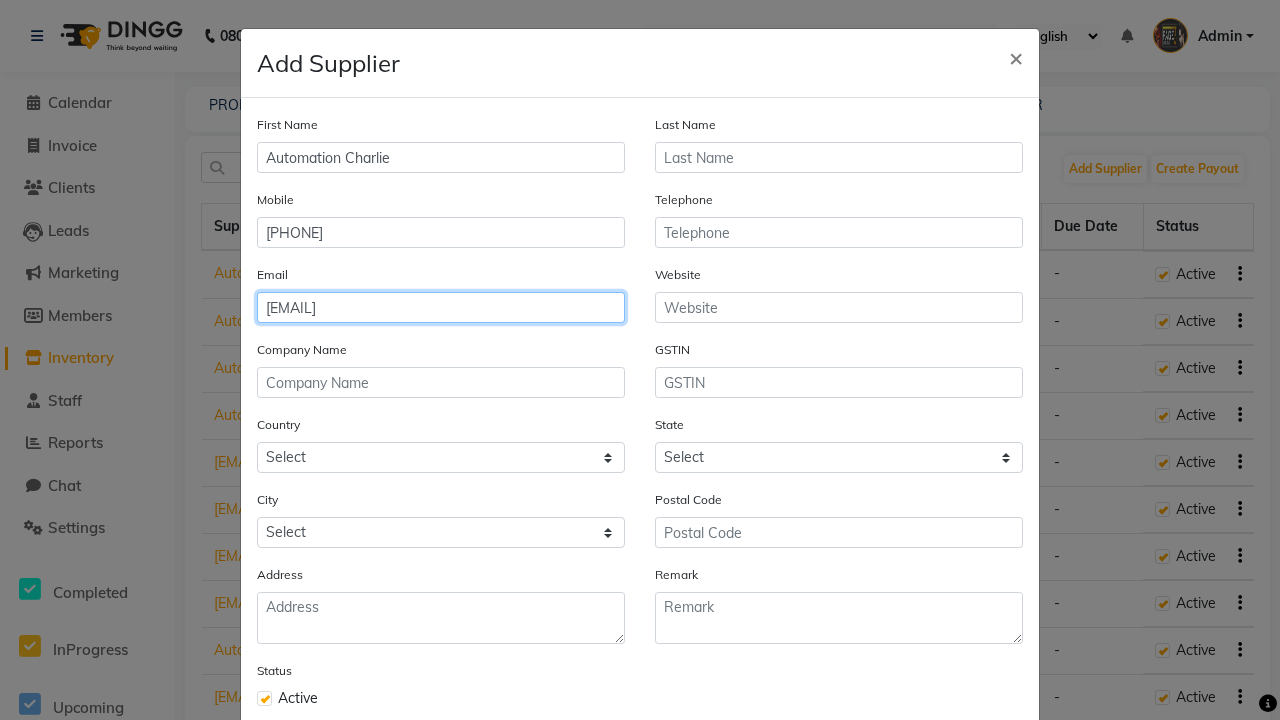 type on "[EMAIL]" 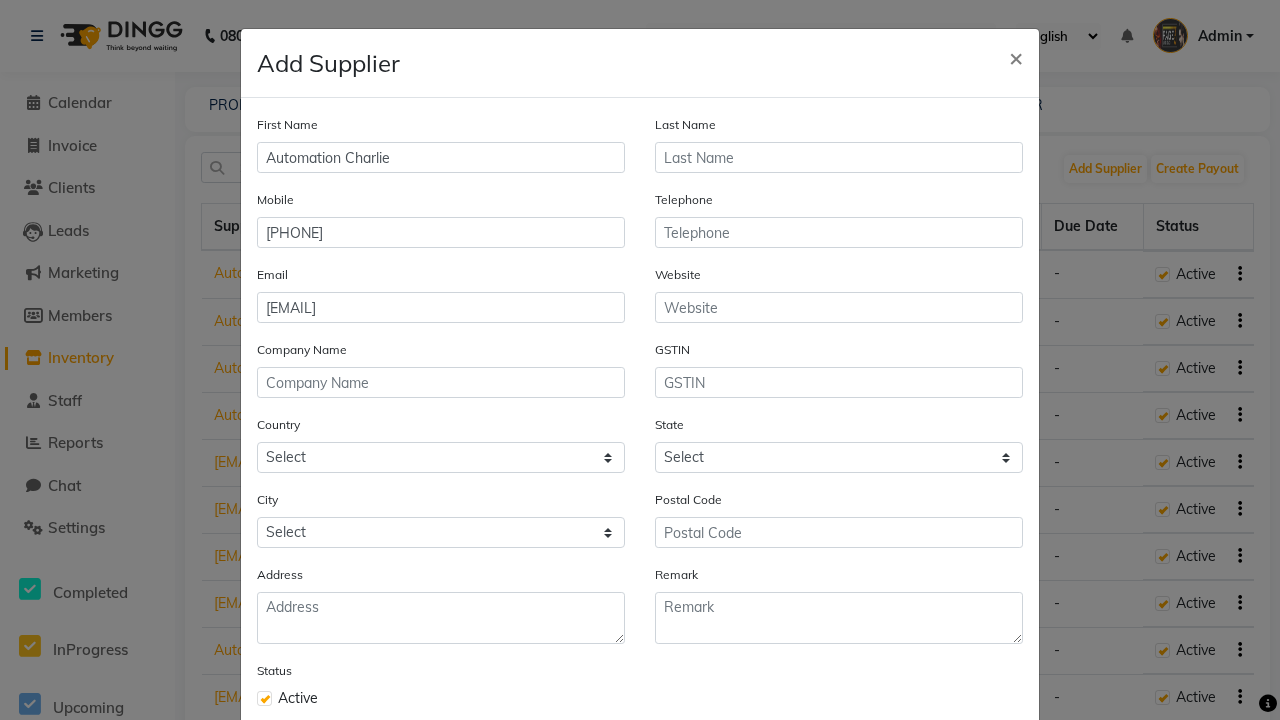 click on "Save" 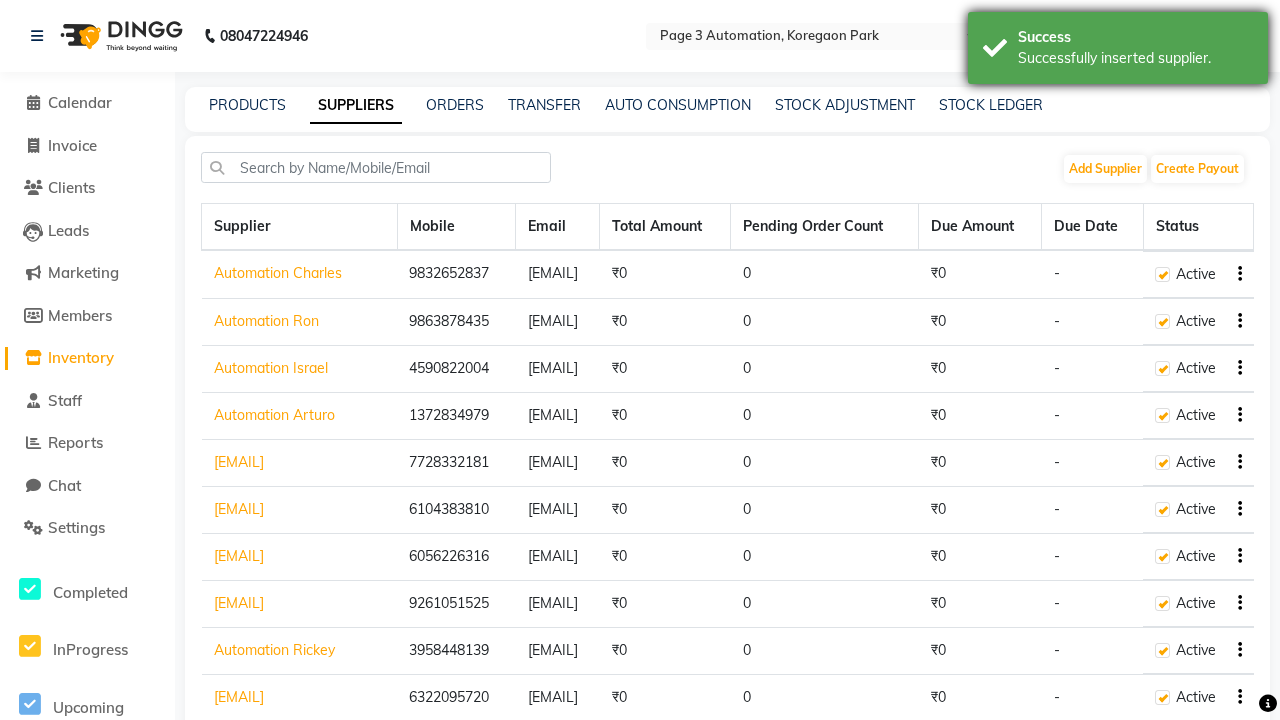 click on "Successfully inserted supplier." at bounding box center (1135, 58) 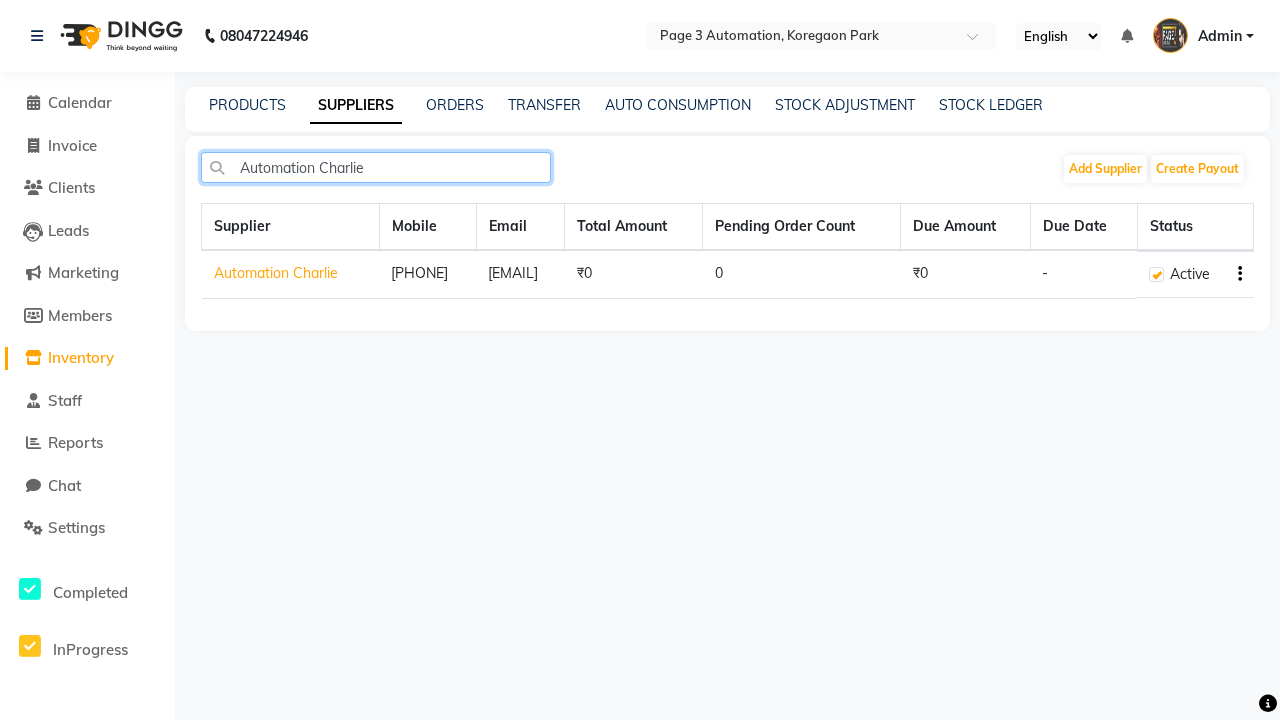type on "Automation Charlie" 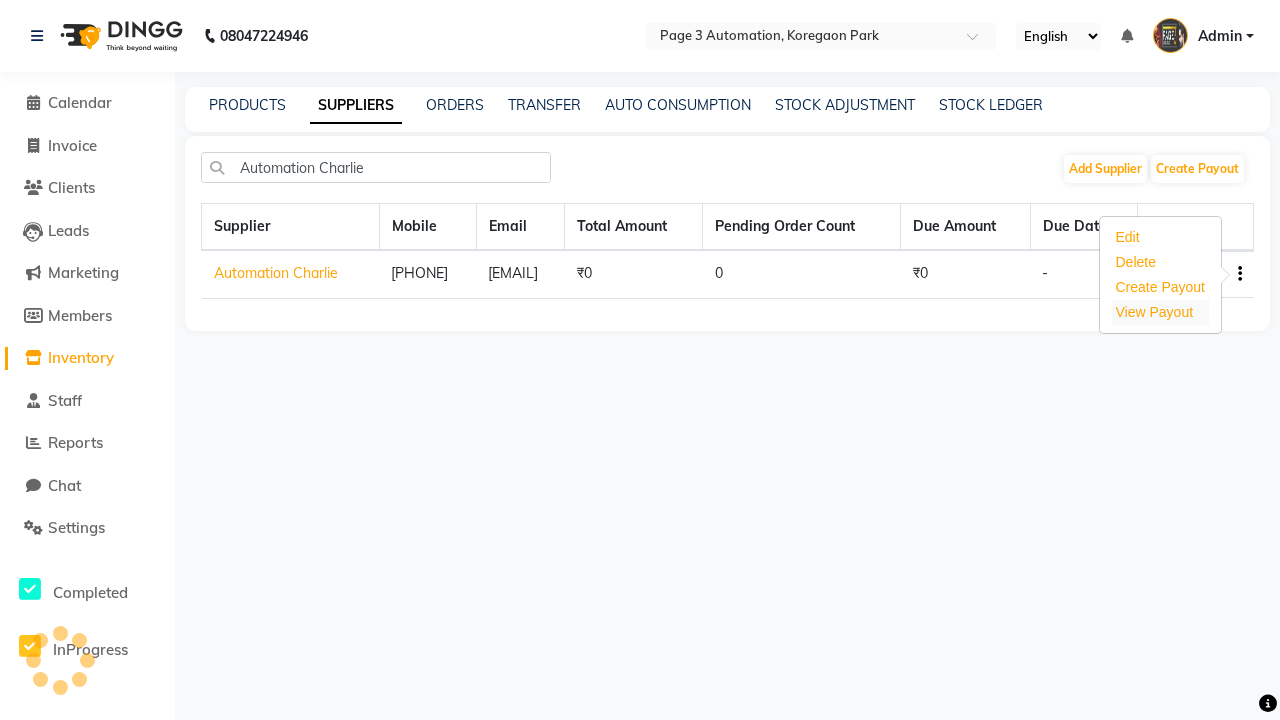 click on "View Payout" at bounding box center (1155, 312) 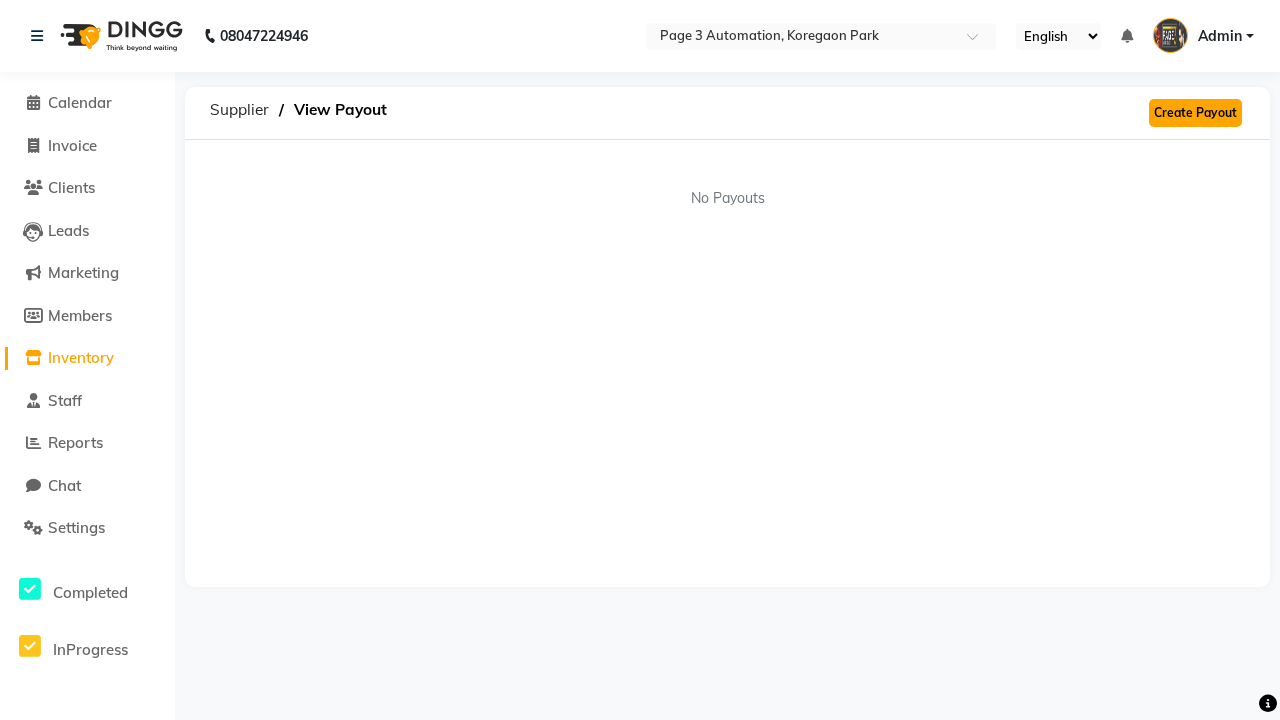 click on "Create Payout" 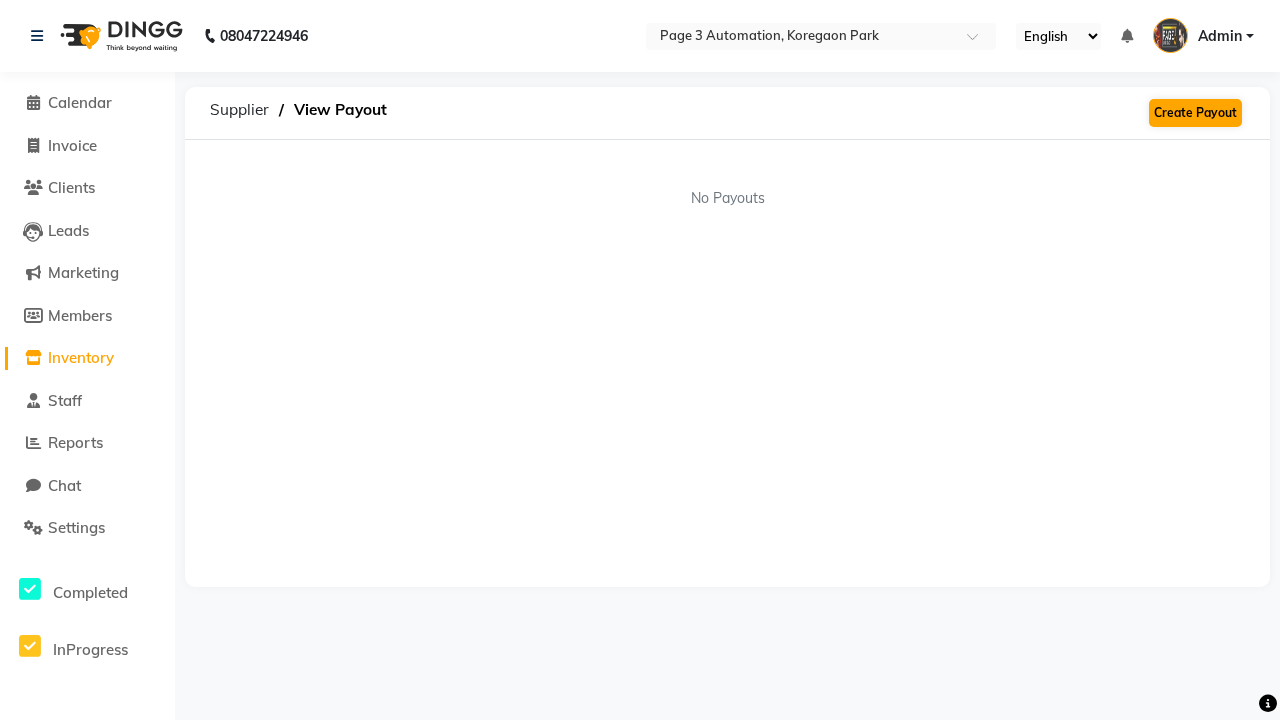 select on "5514" 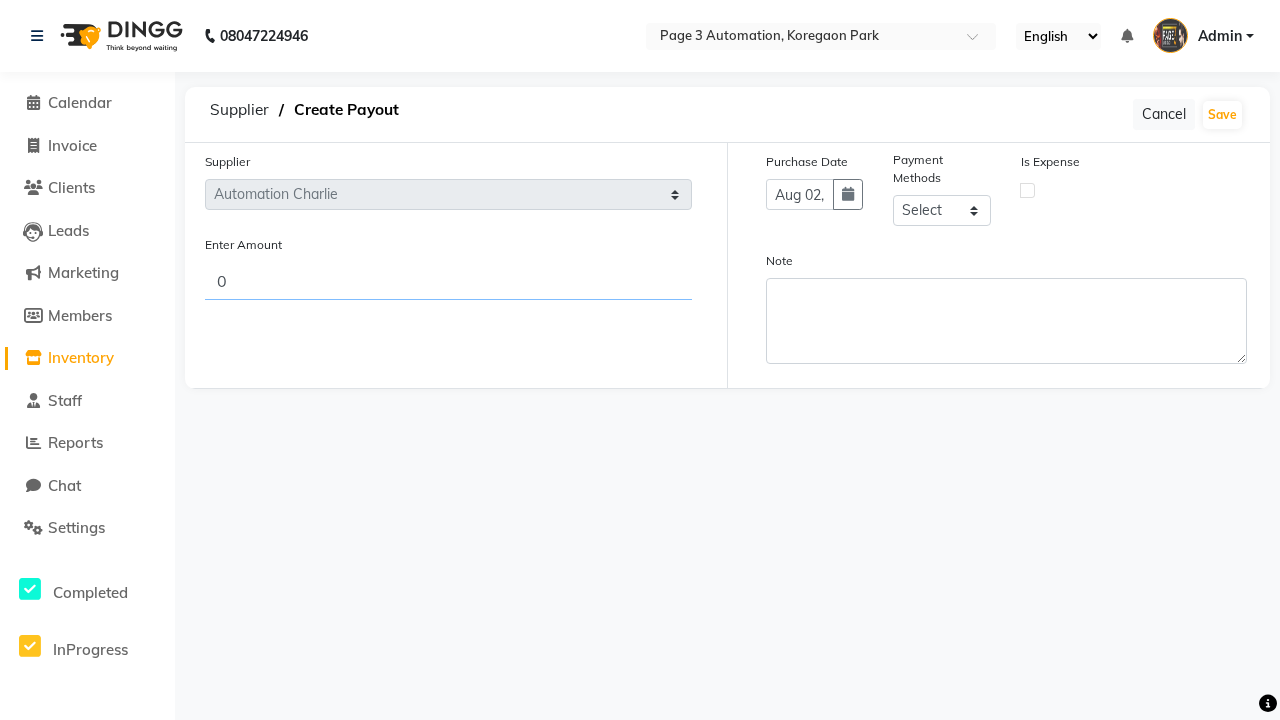 type on "357" 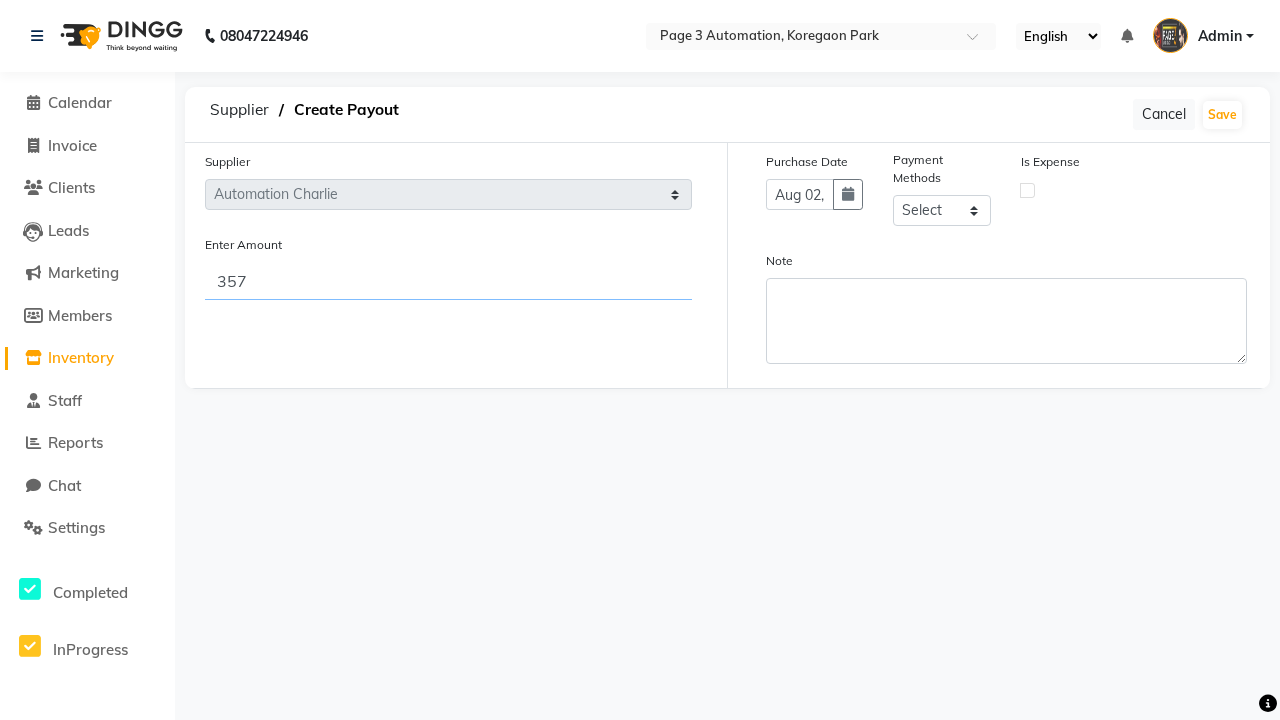 select on "1" 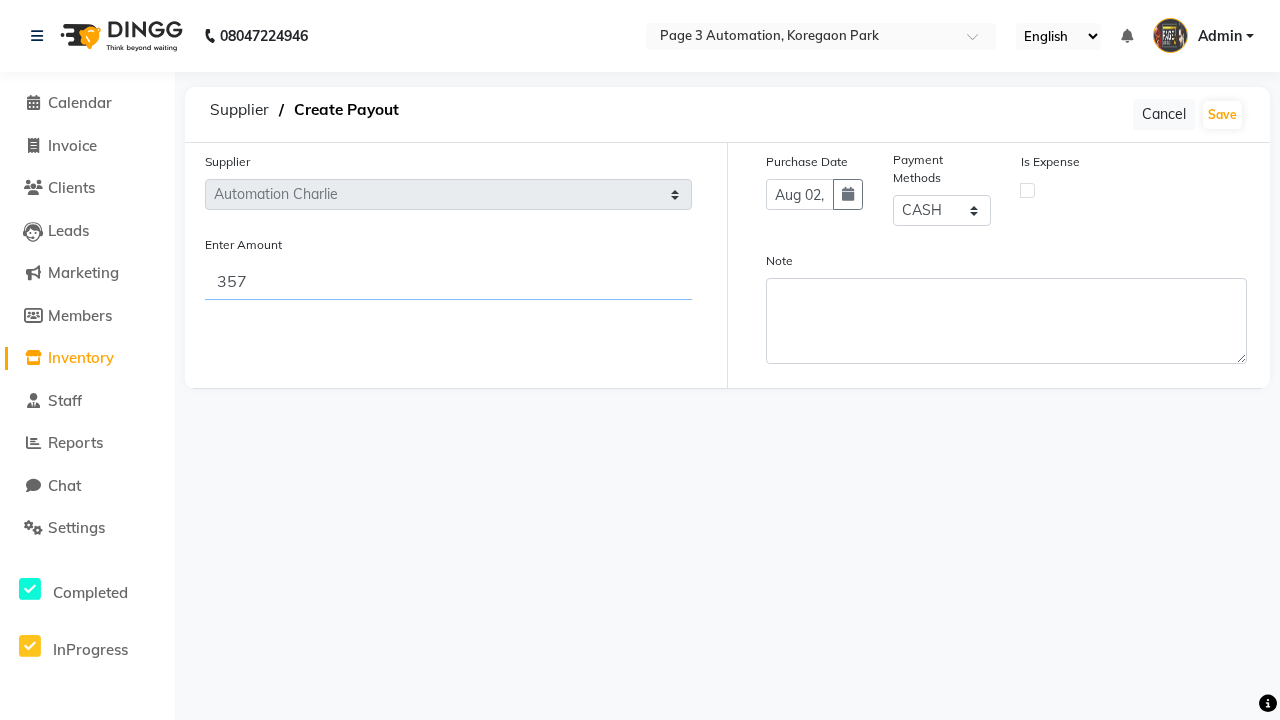 type on "357" 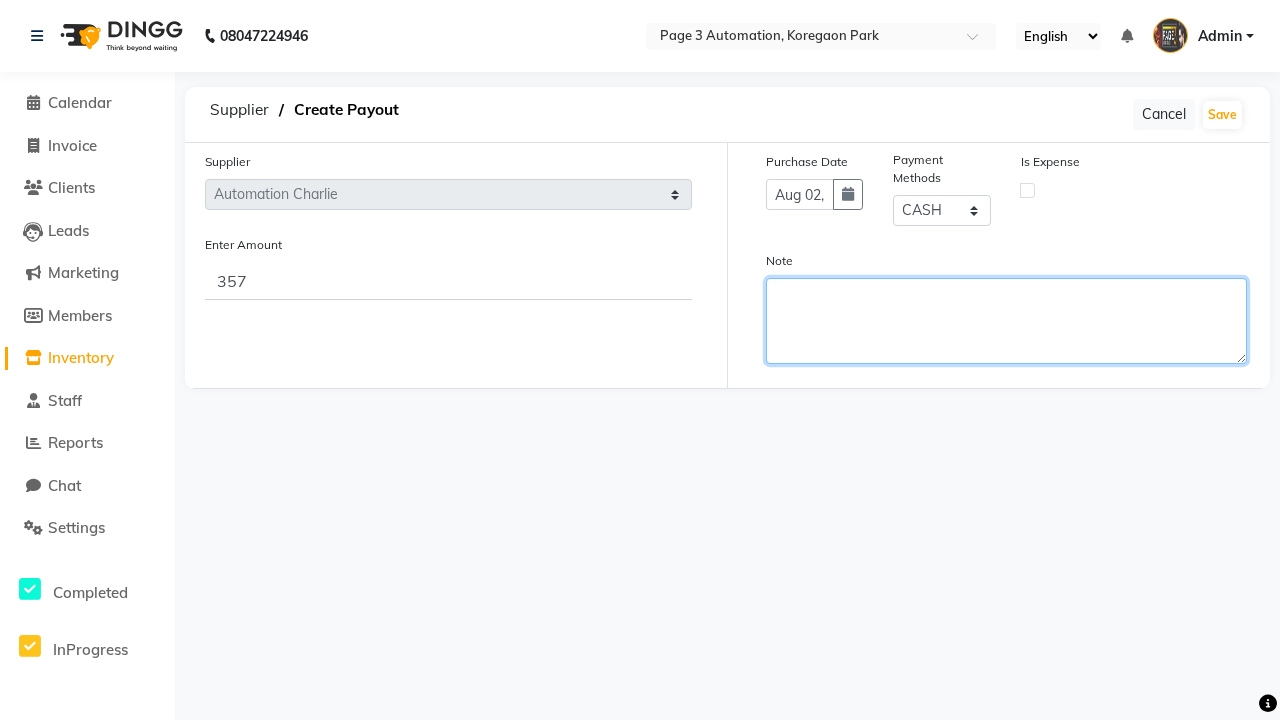type on "This payout is created by automation" 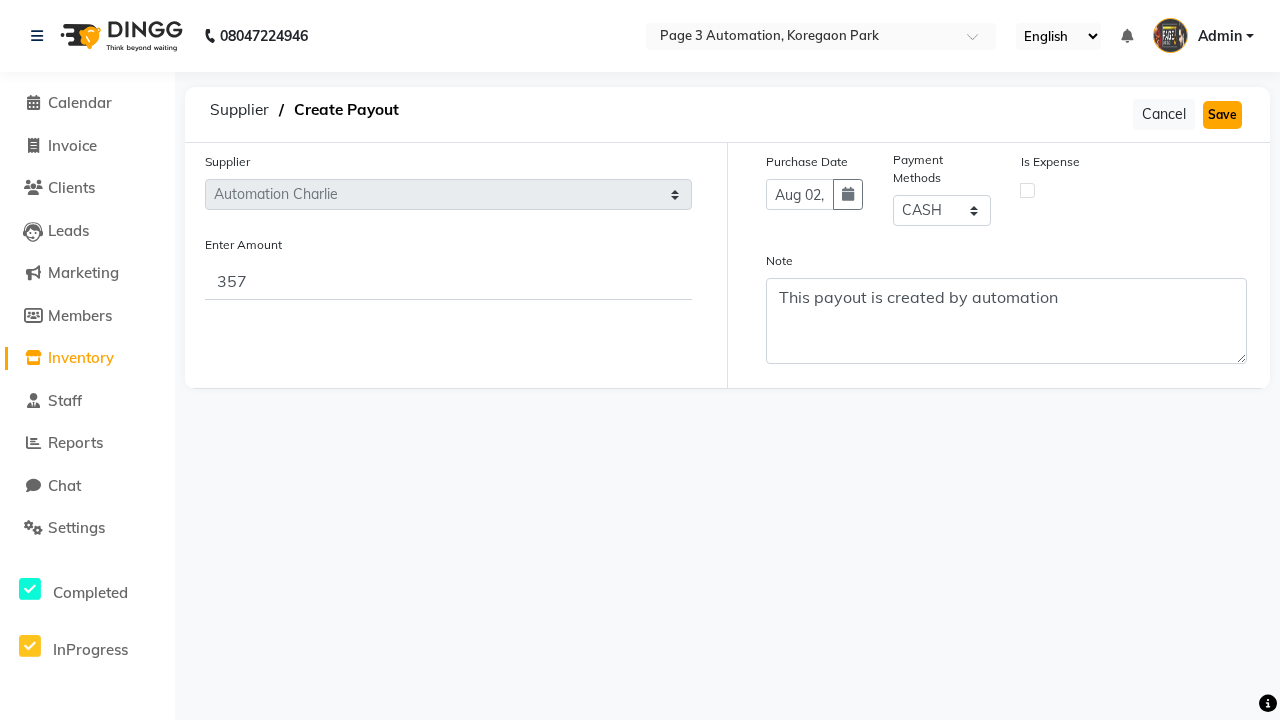 click on "Save" 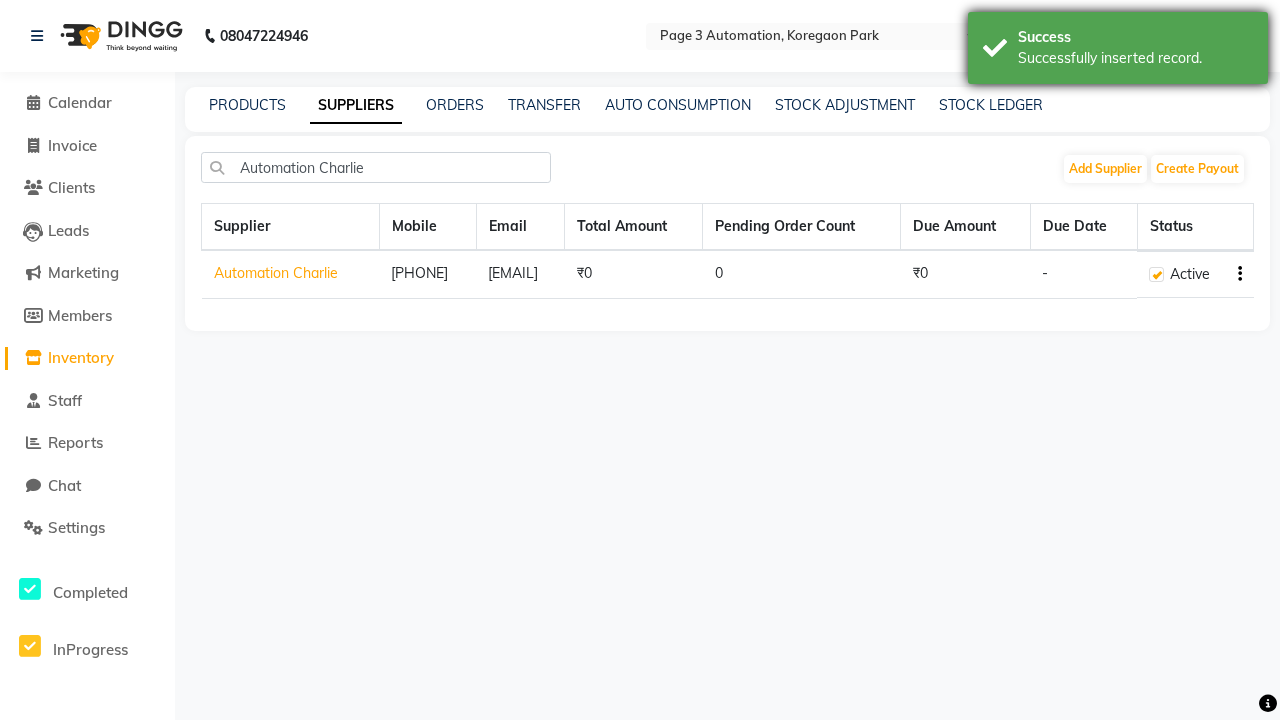 click on "Successfully inserted record." at bounding box center [1135, 58] 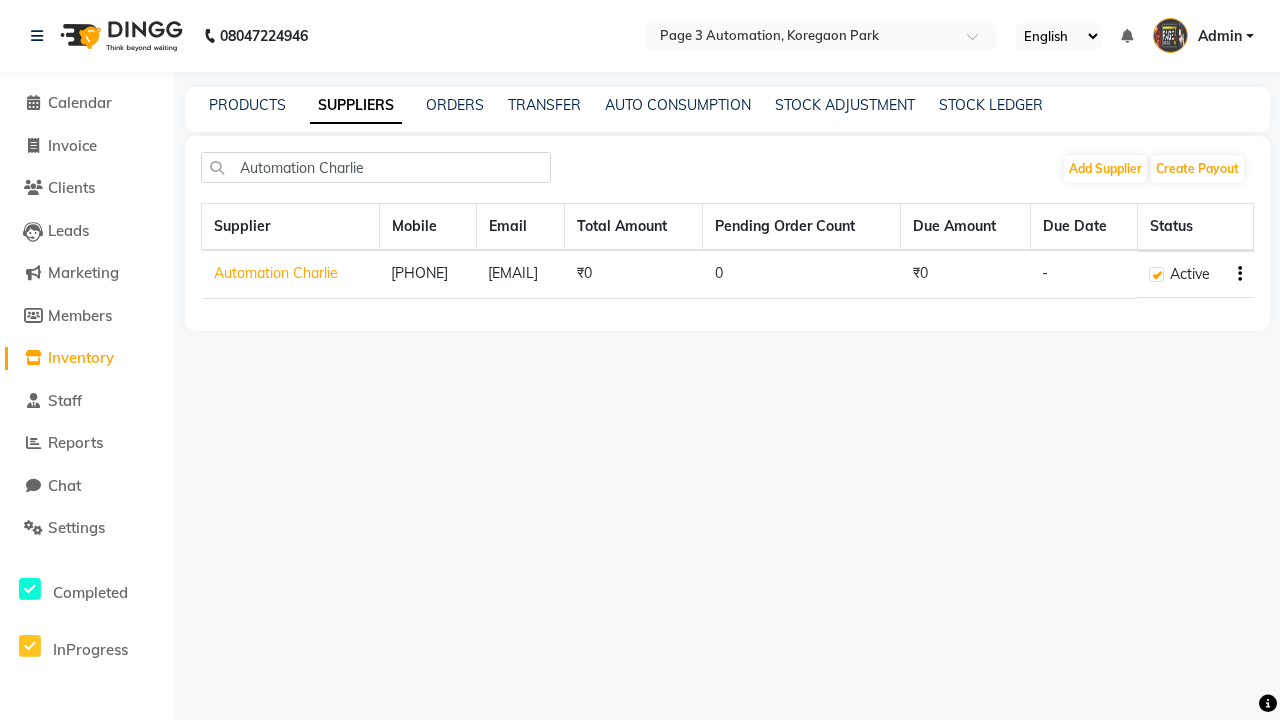 click 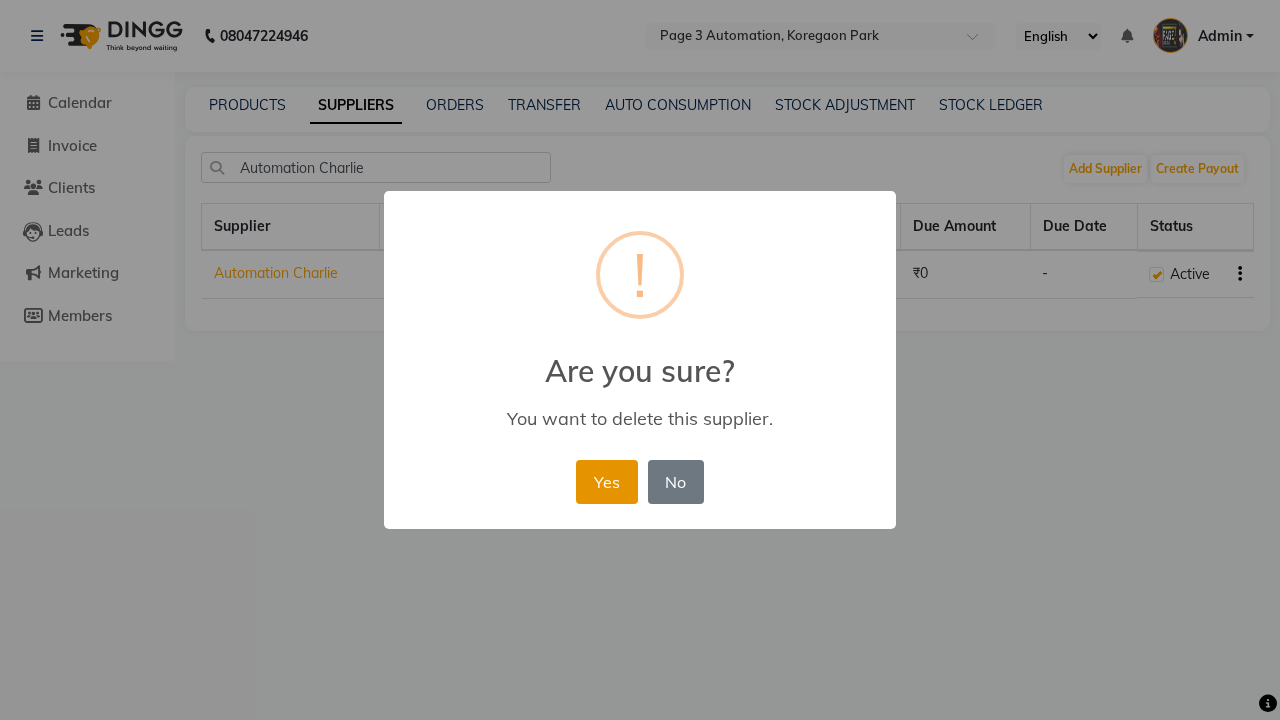 click on "Yes" at bounding box center (606, 482) 